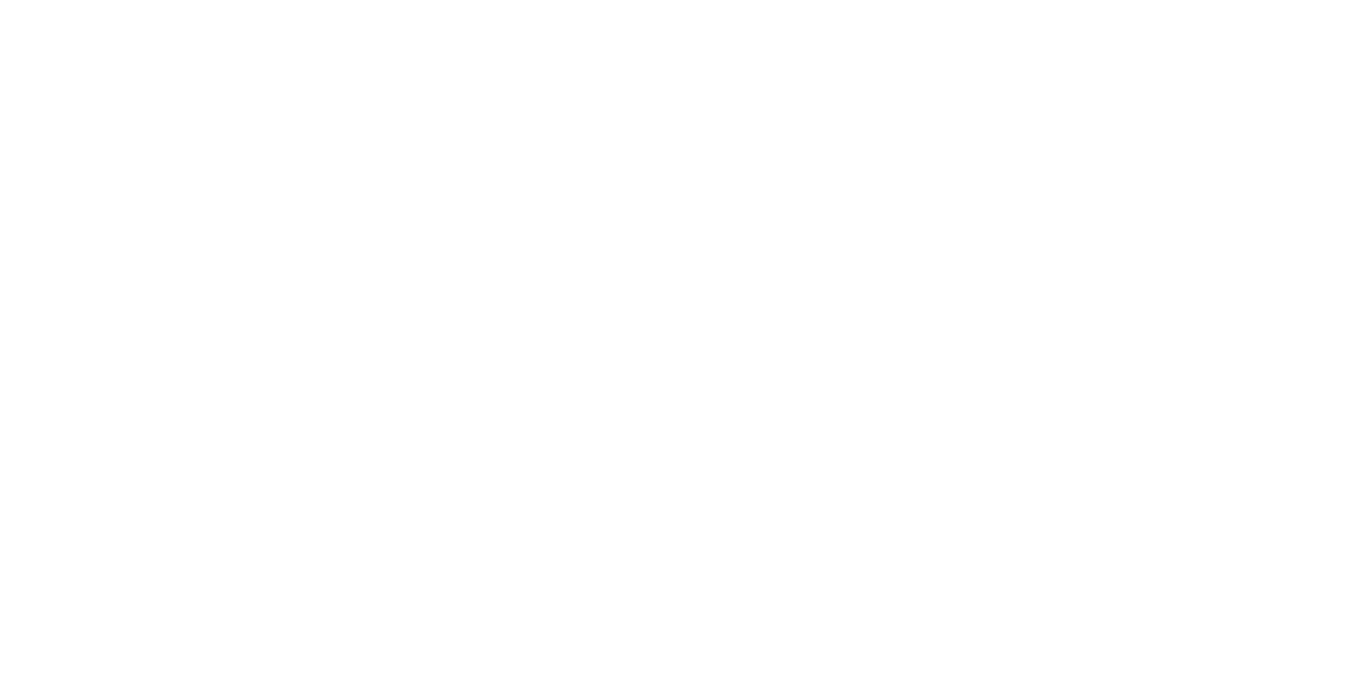 scroll, scrollTop: 0, scrollLeft: 0, axis: both 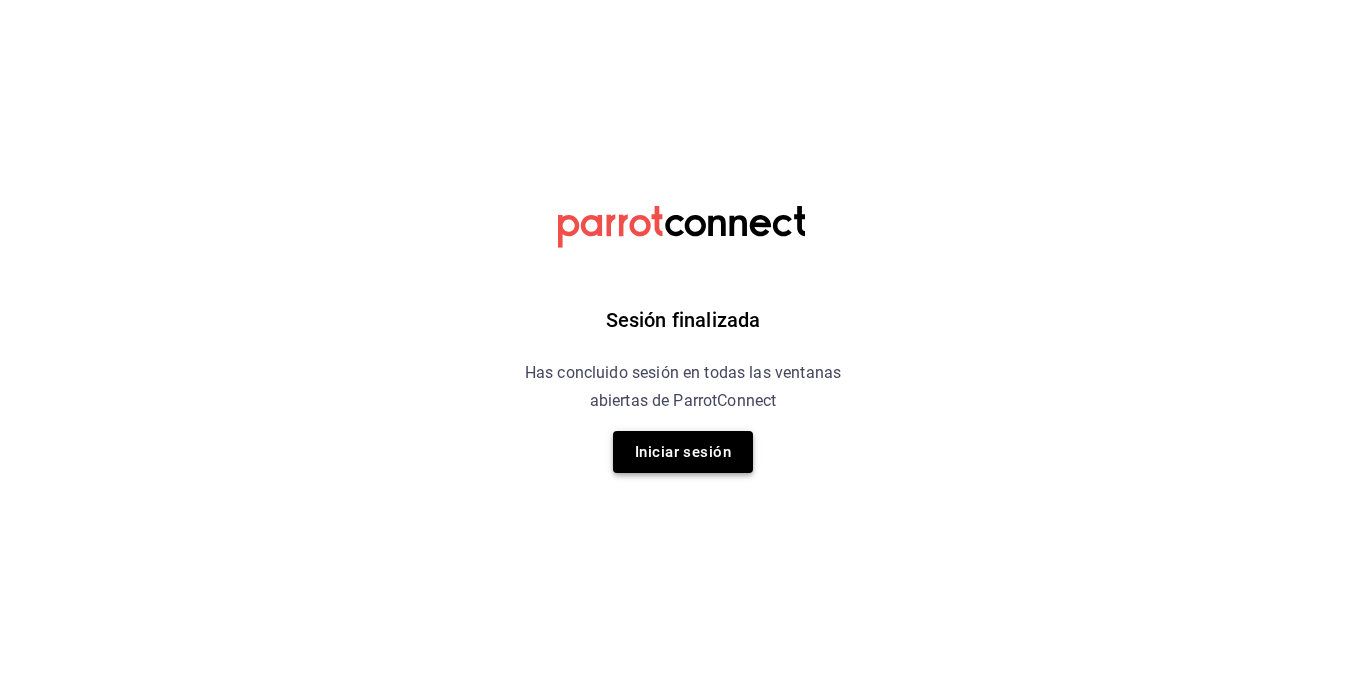 click on "Iniciar sesión" at bounding box center (683, 452) 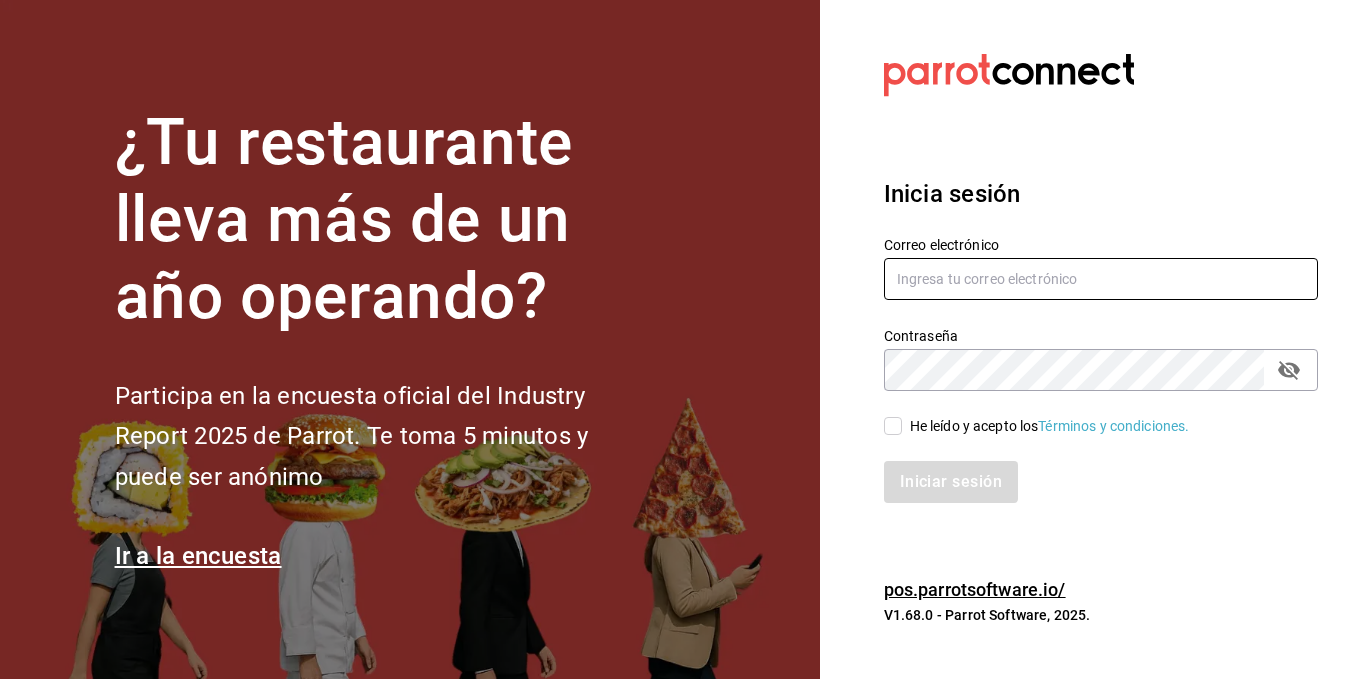 click at bounding box center [1101, 279] 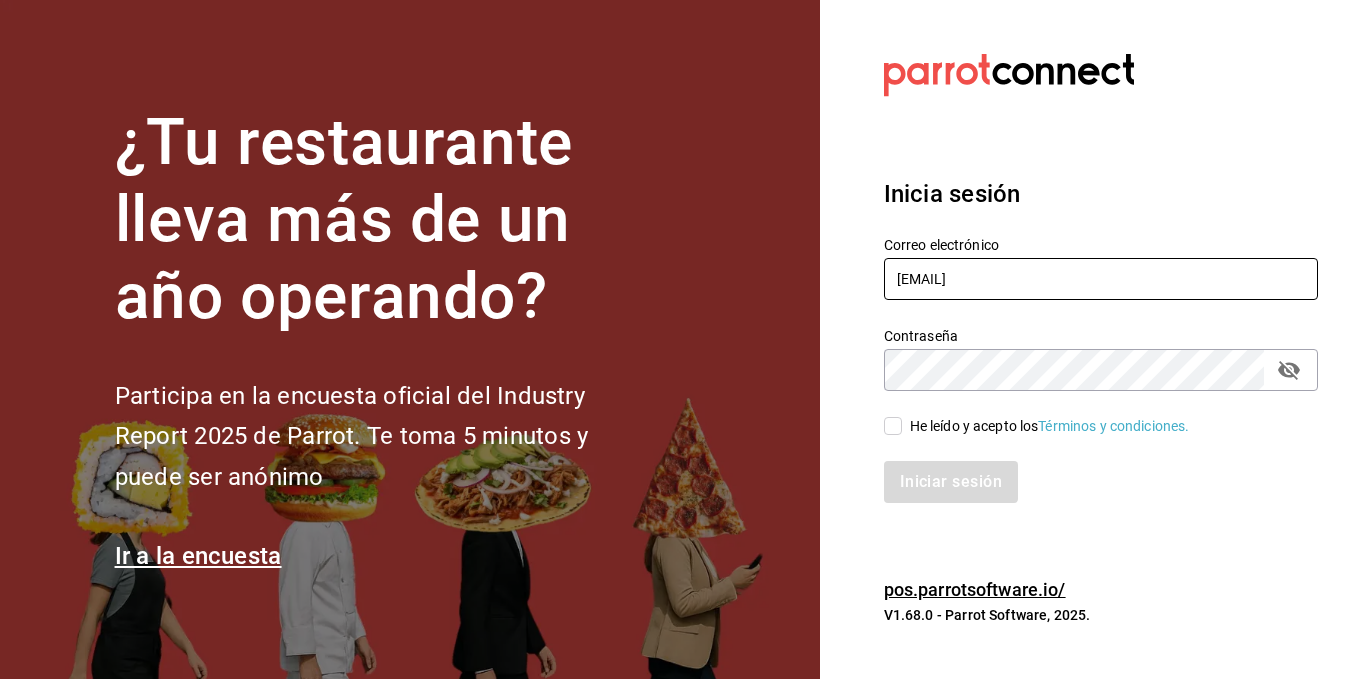 type on "[EMAIL]" 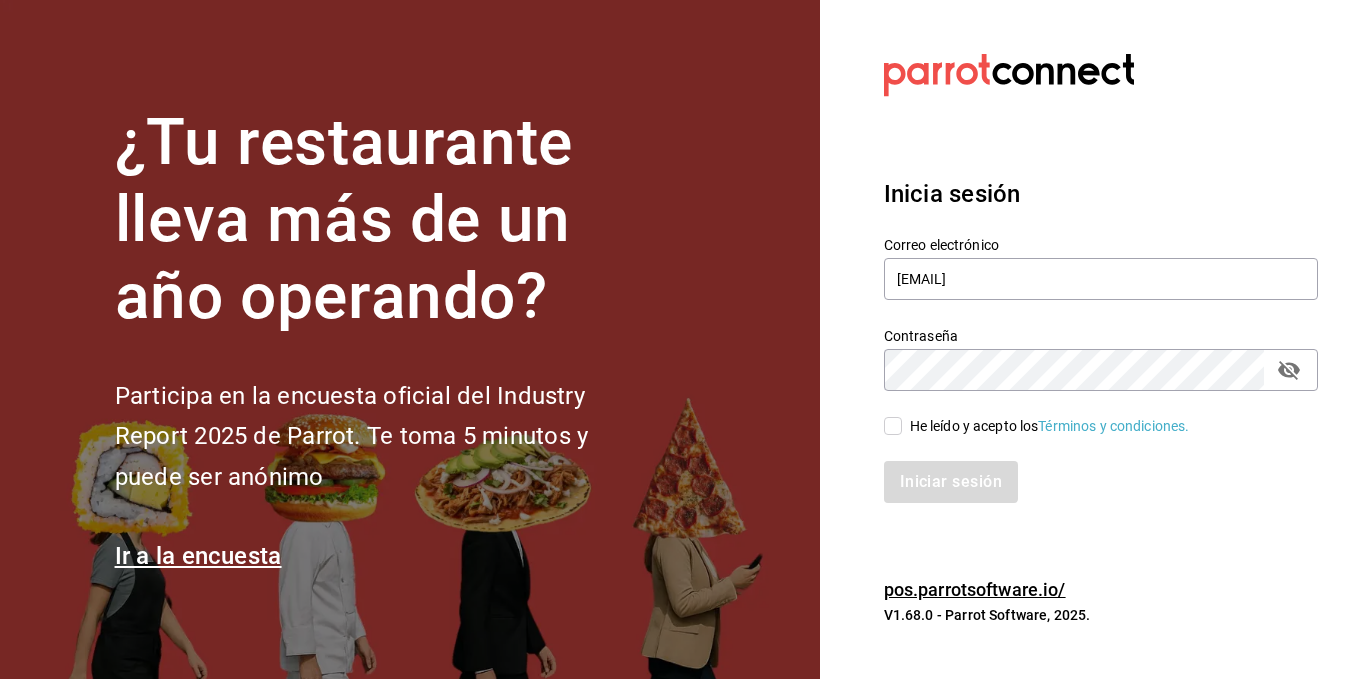 click on "He leído y acepto los  Términos y condiciones." at bounding box center (893, 426) 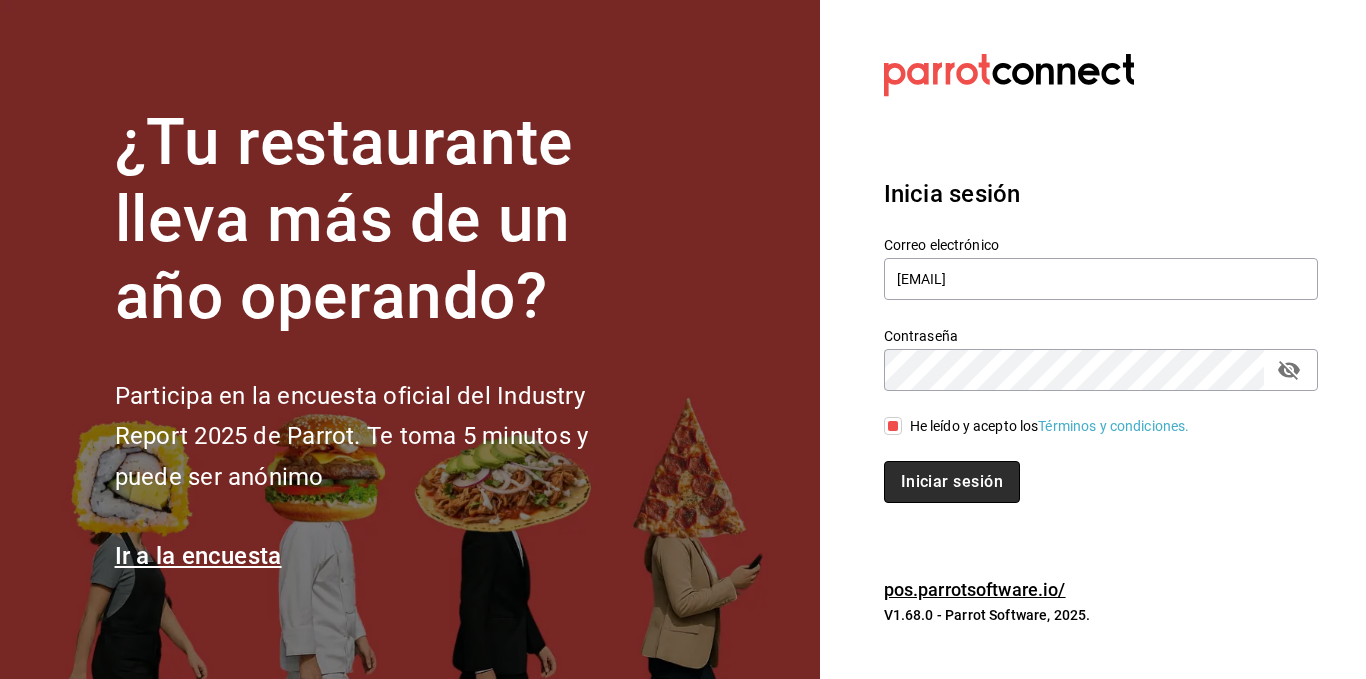click on "Iniciar sesión" at bounding box center (952, 482) 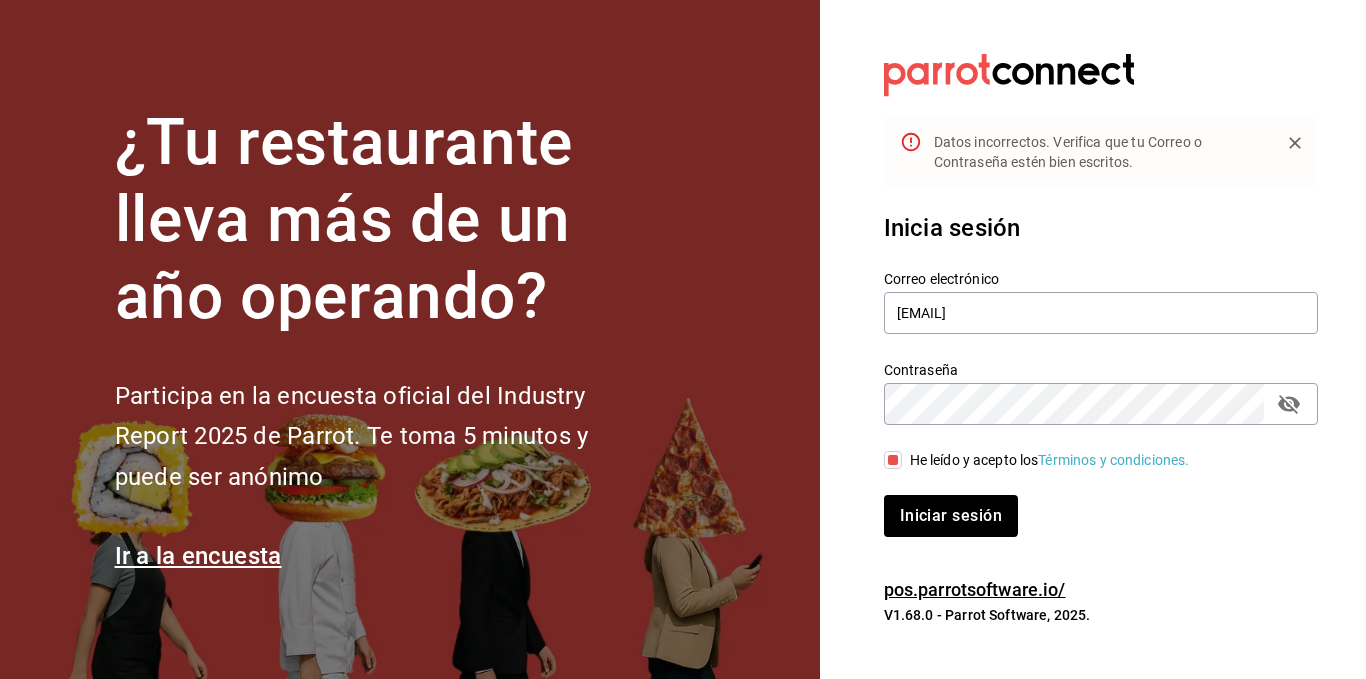 click 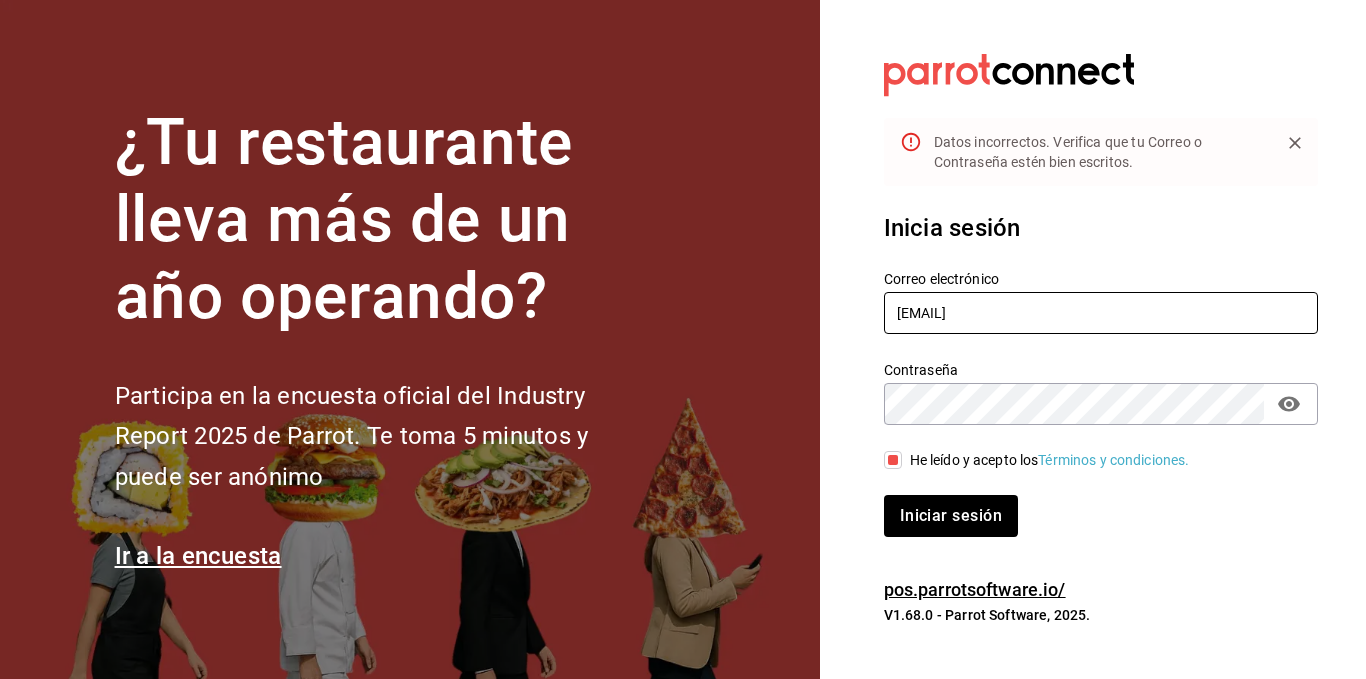 click on "[EMAIL]" at bounding box center [1101, 313] 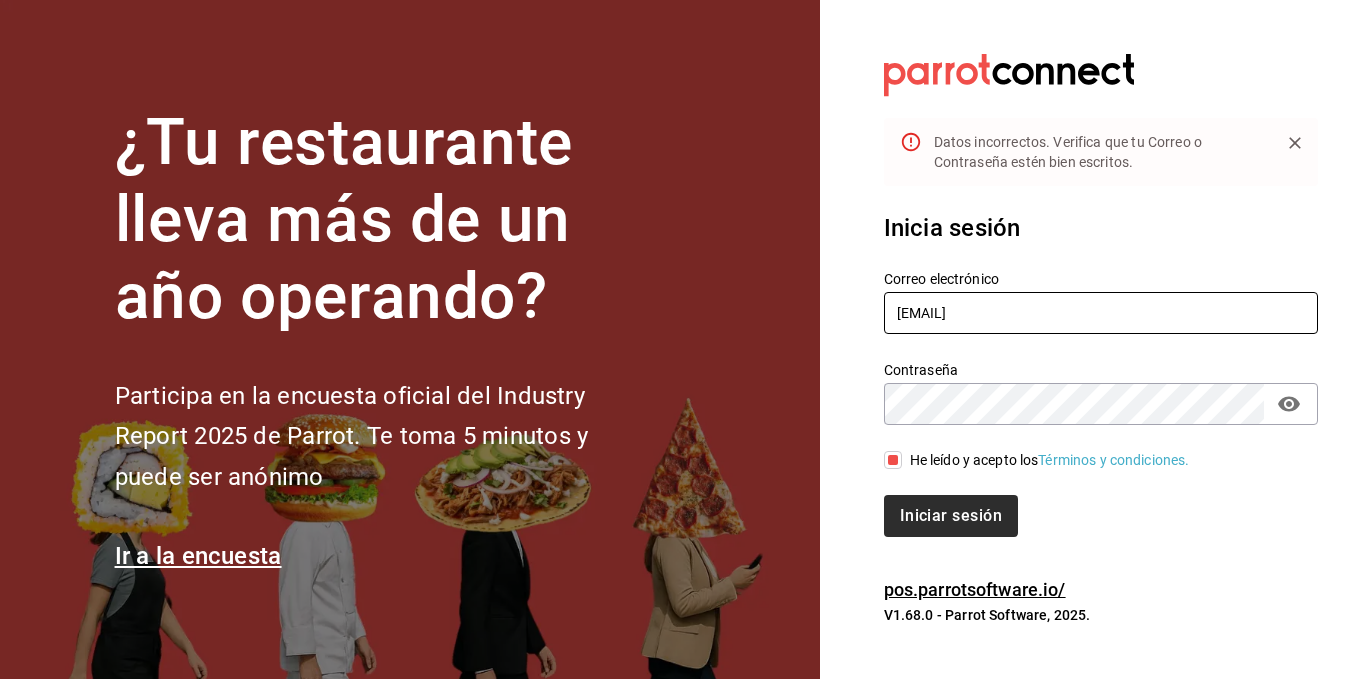 type on "[EMAIL]" 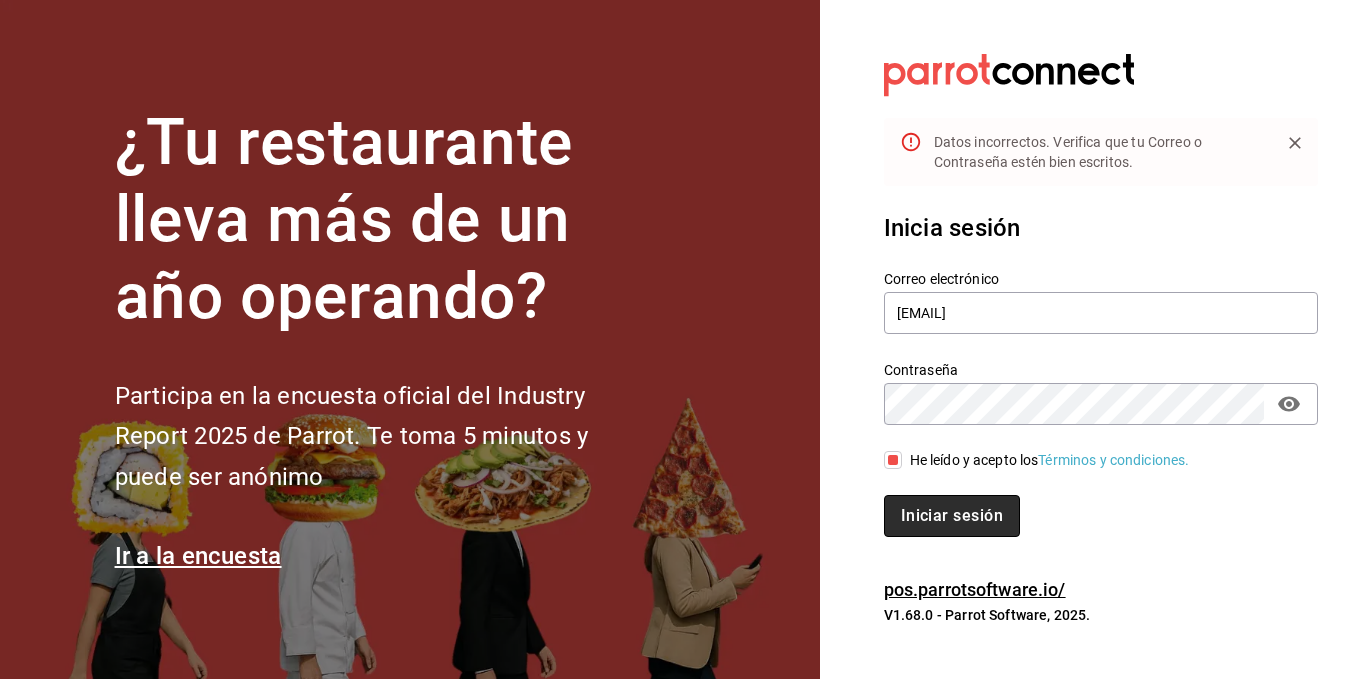 click on "Iniciar sesión" at bounding box center (952, 516) 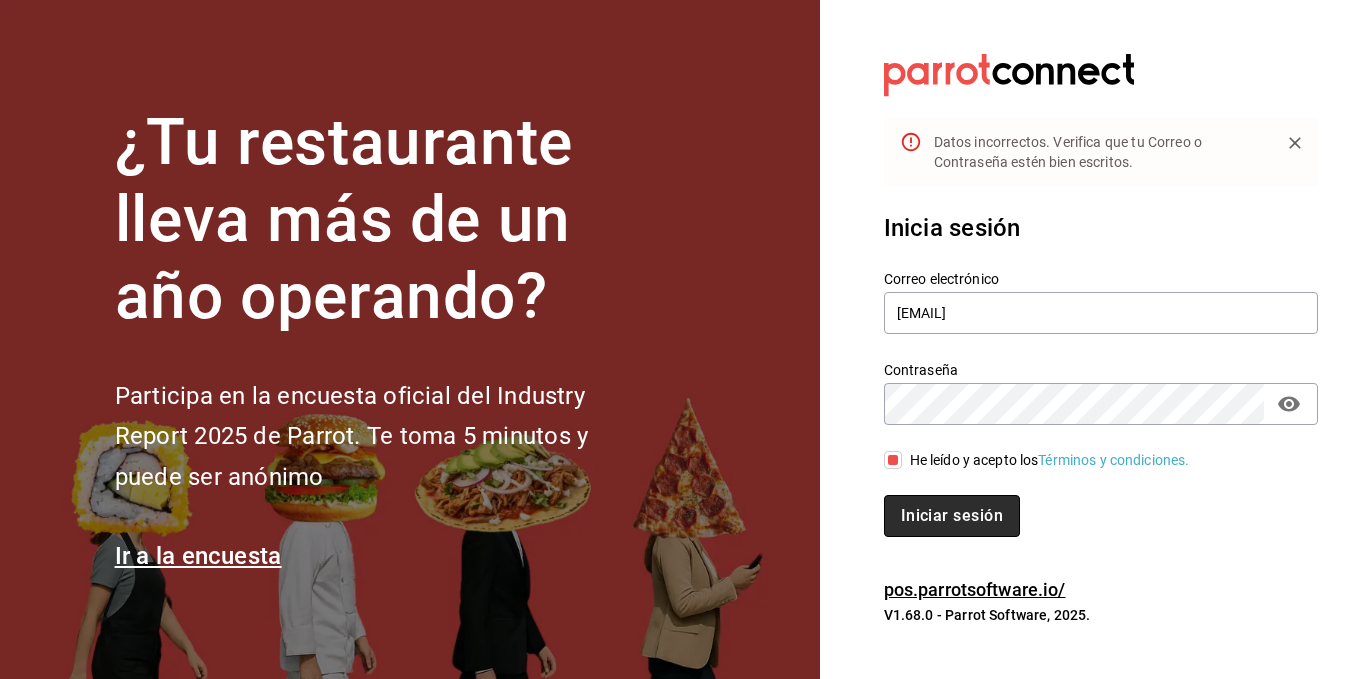 click on "Iniciar sesión" at bounding box center (952, 516) 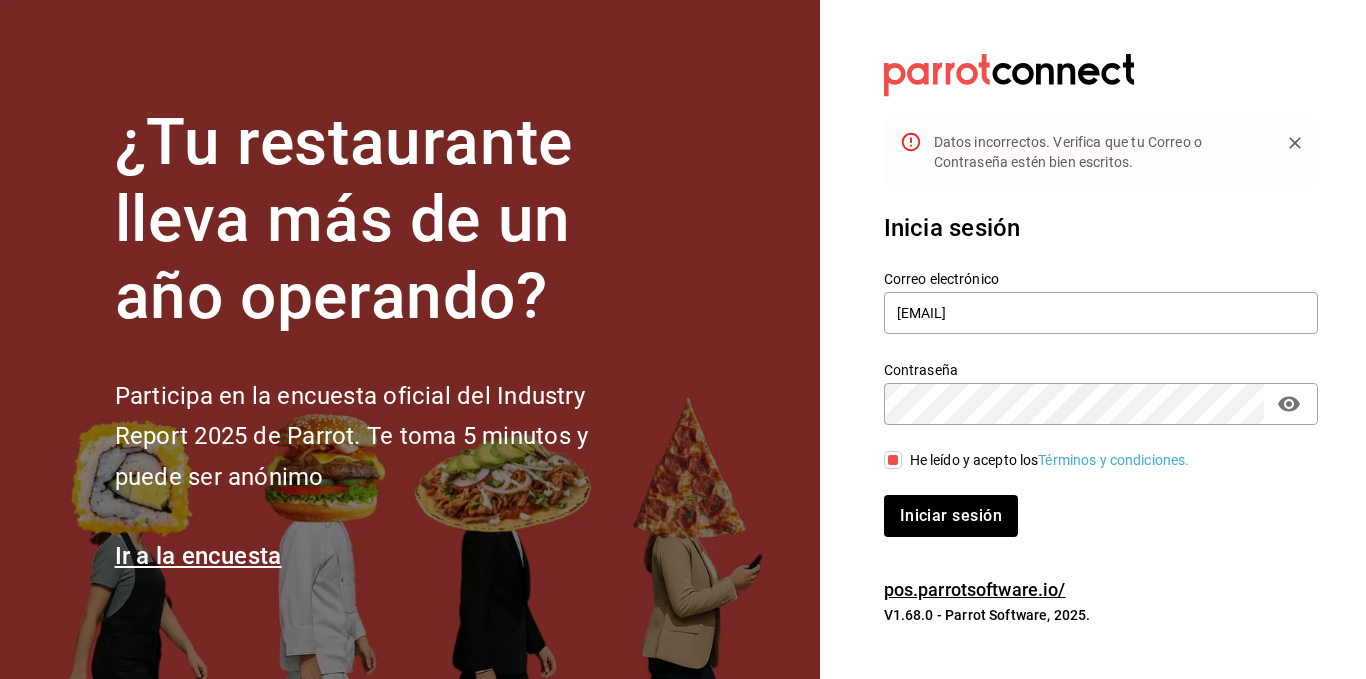 click on "Contraseña Contraseña" at bounding box center [1101, 393] 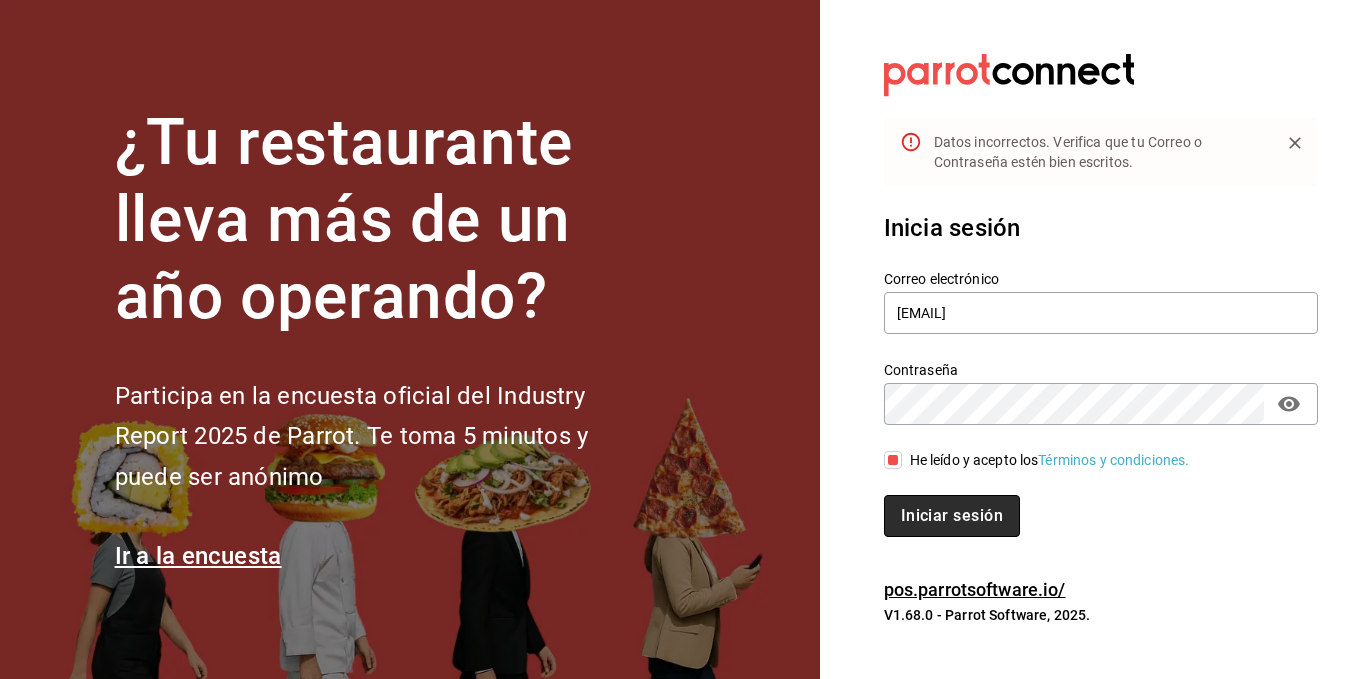 click on "Iniciar sesión" at bounding box center [952, 516] 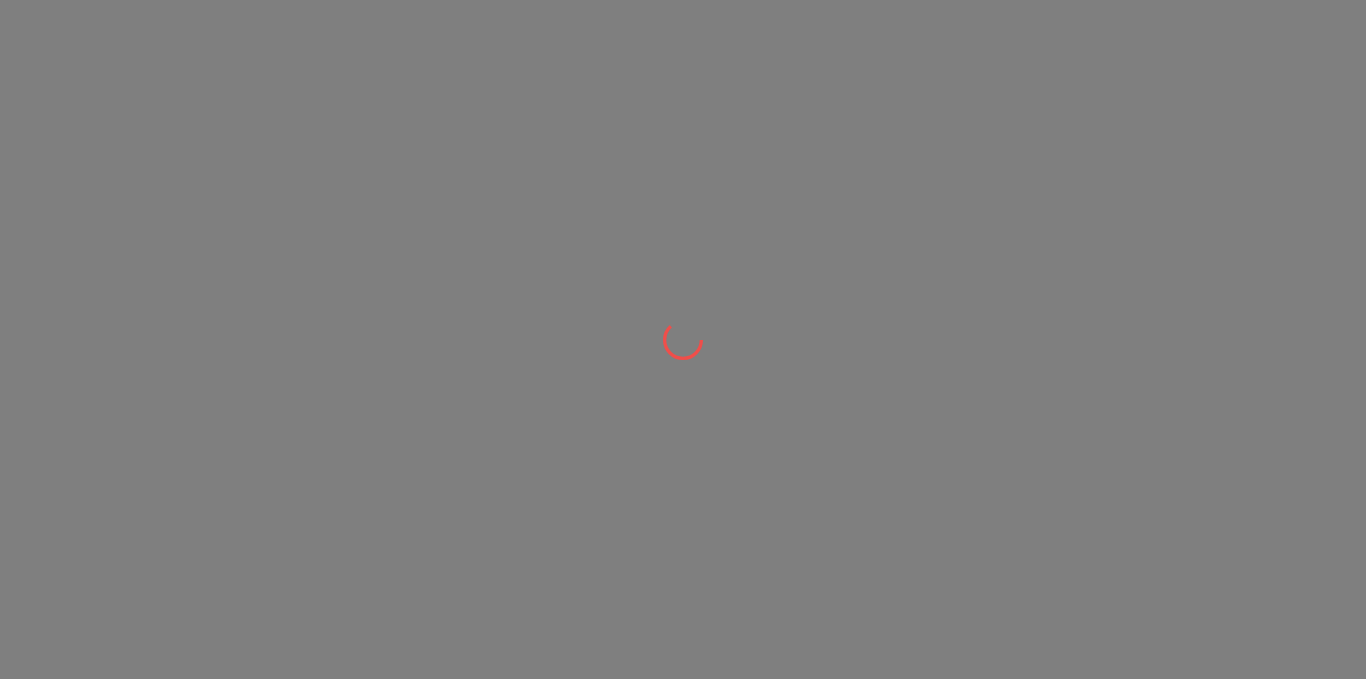 scroll, scrollTop: 0, scrollLeft: 0, axis: both 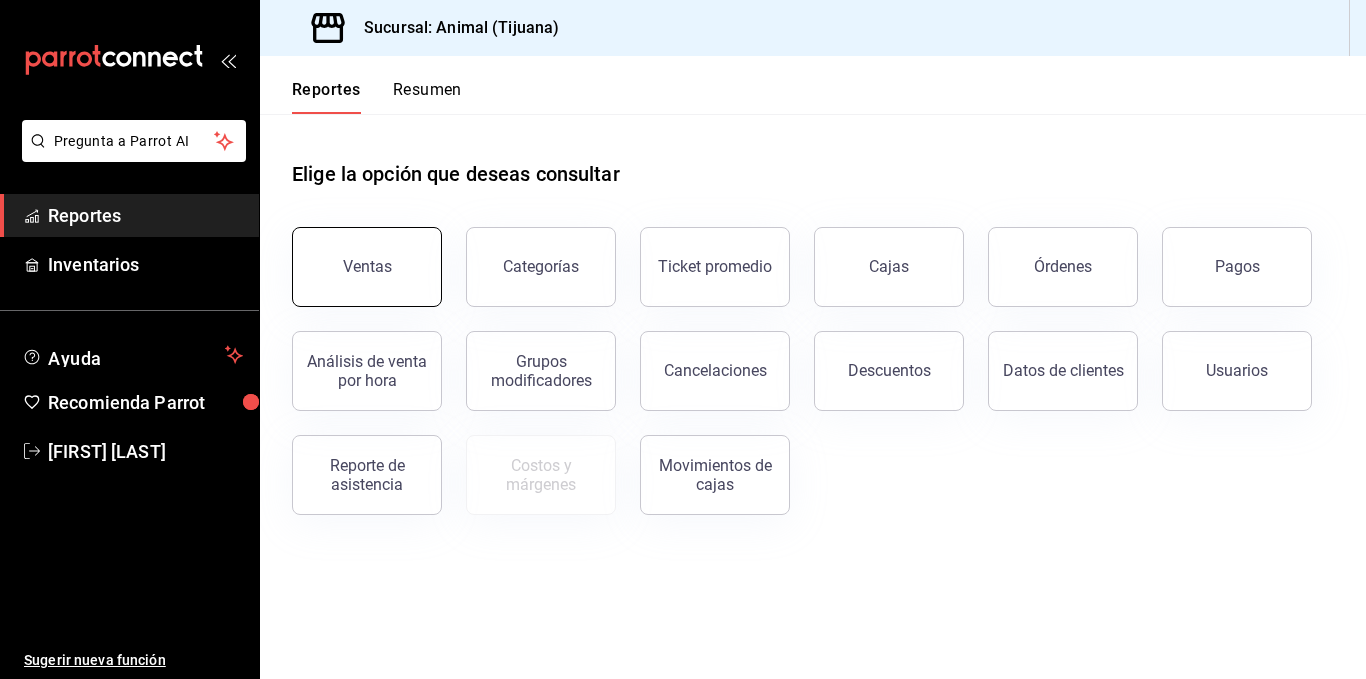click on "Ventas" at bounding box center [367, 266] 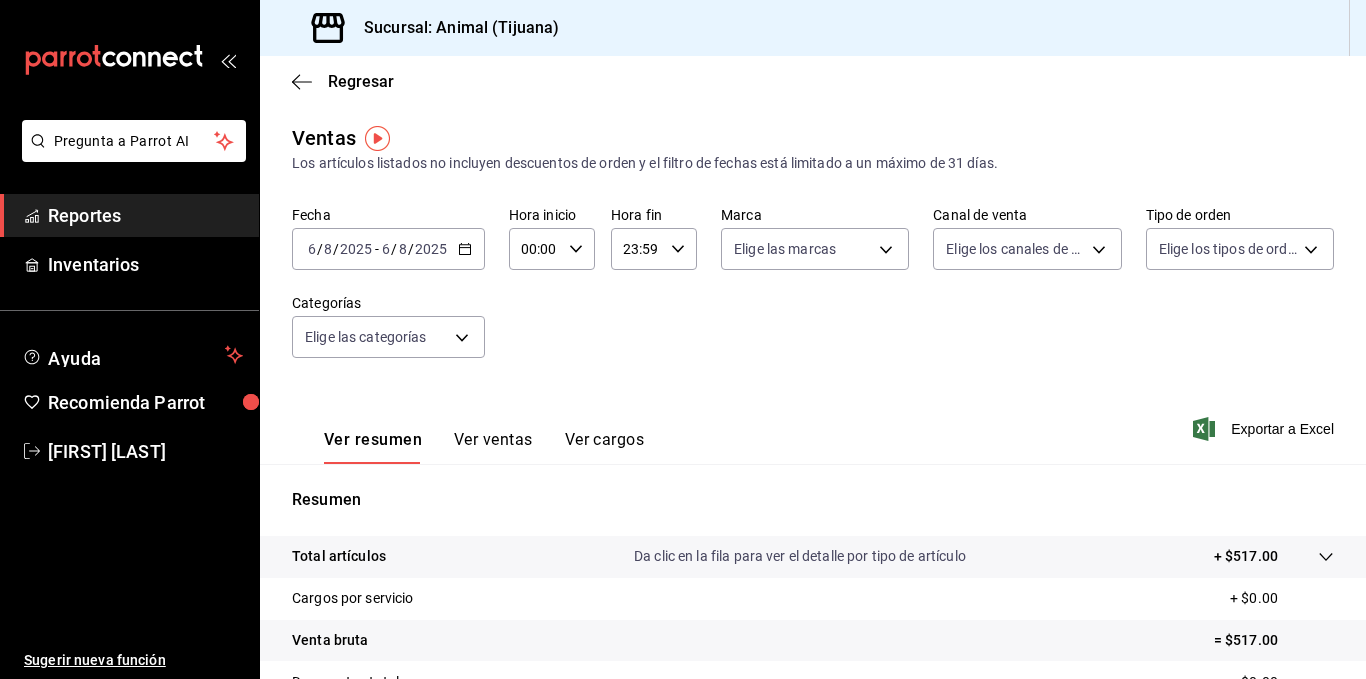 click 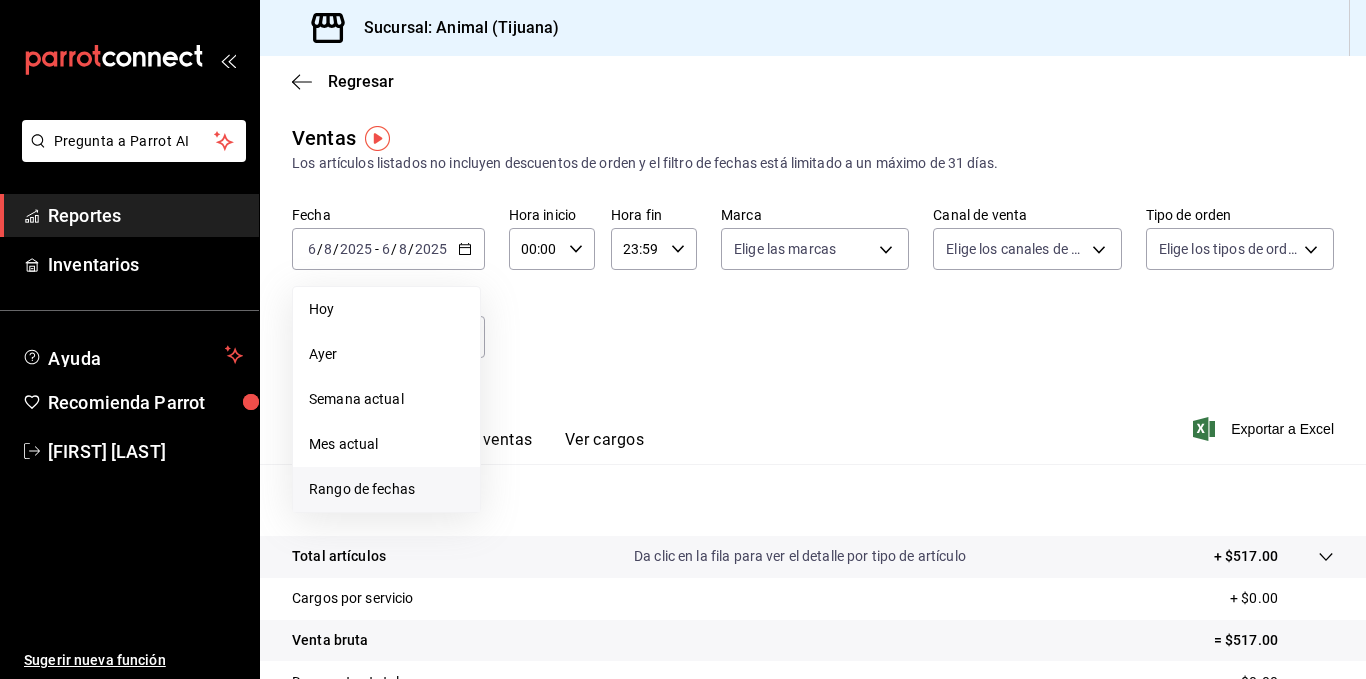 click on "Rango de fechas" at bounding box center (386, 489) 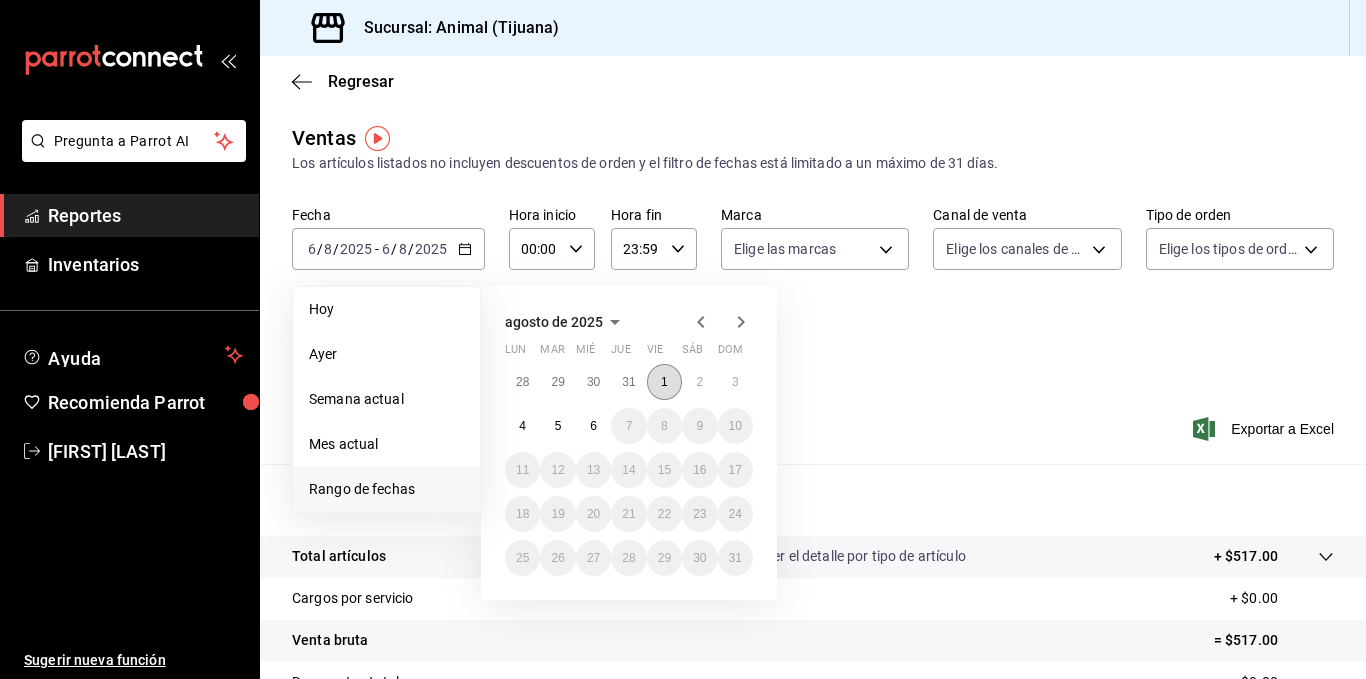 click on "1" at bounding box center (664, 382) 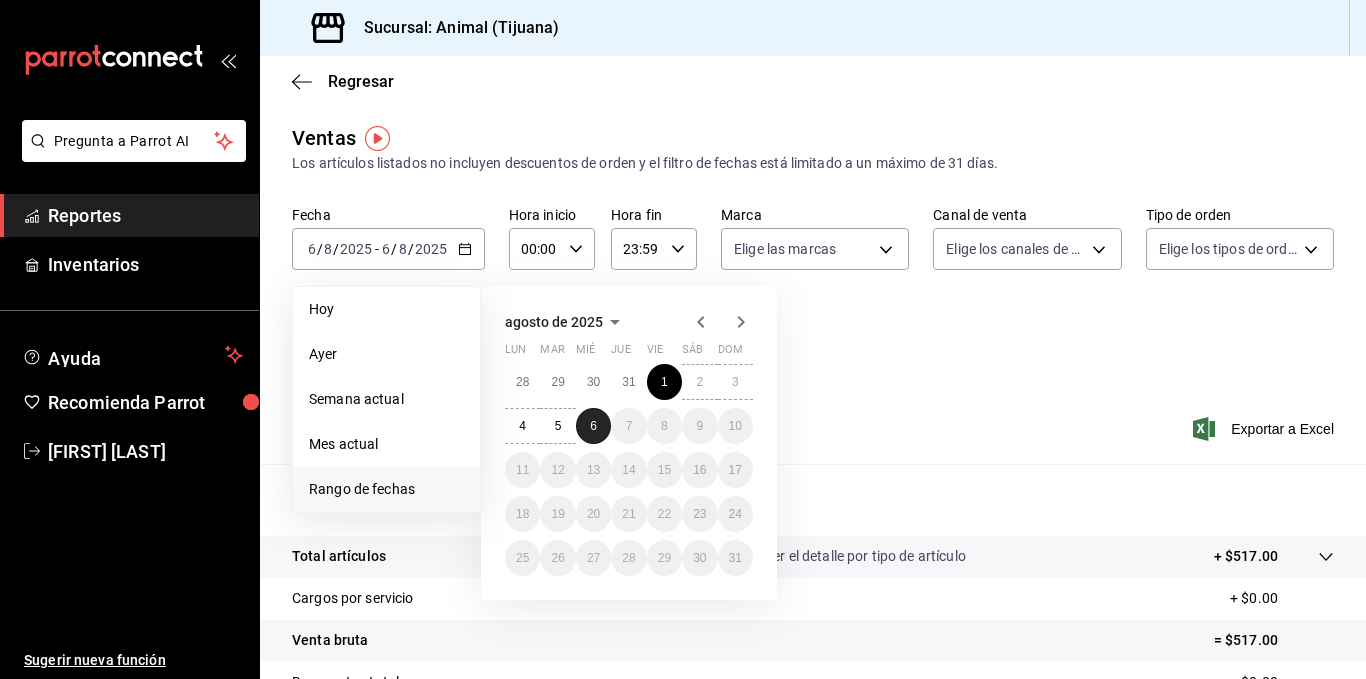click on "6" at bounding box center (593, 426) 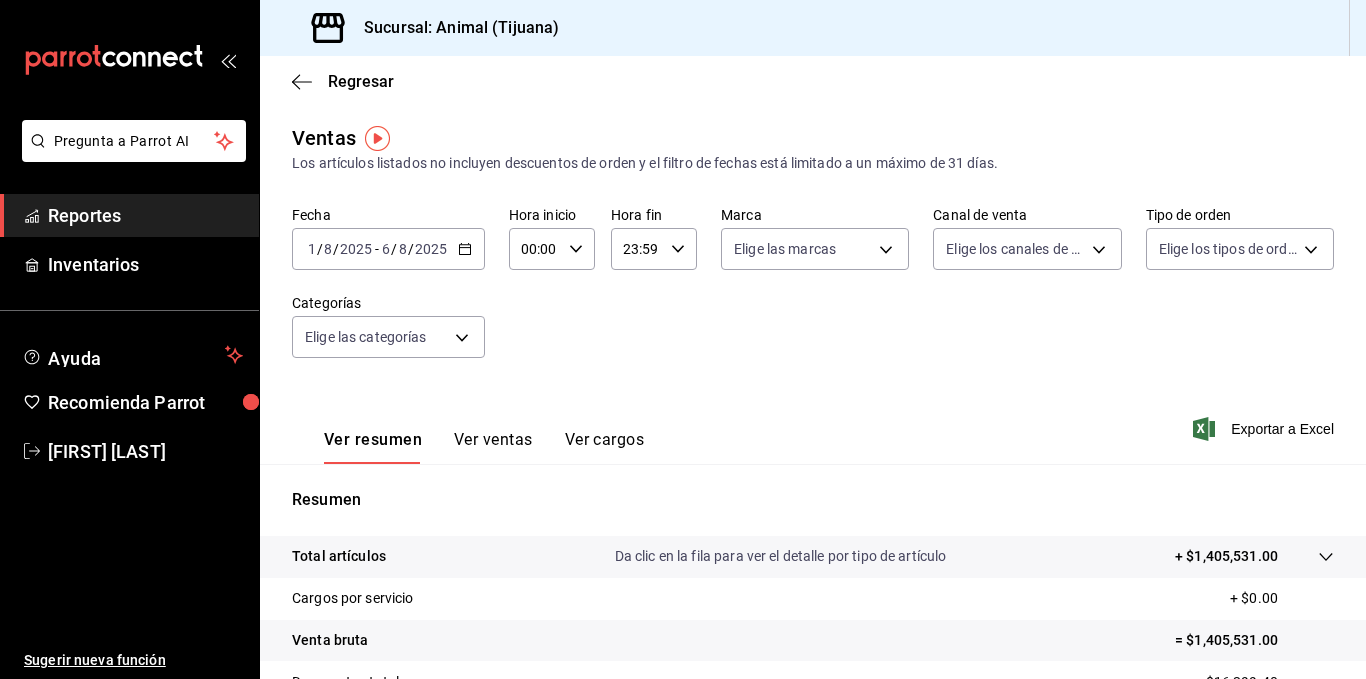 click on "00:00 Hora inicio" at bounding box center [552, 249] 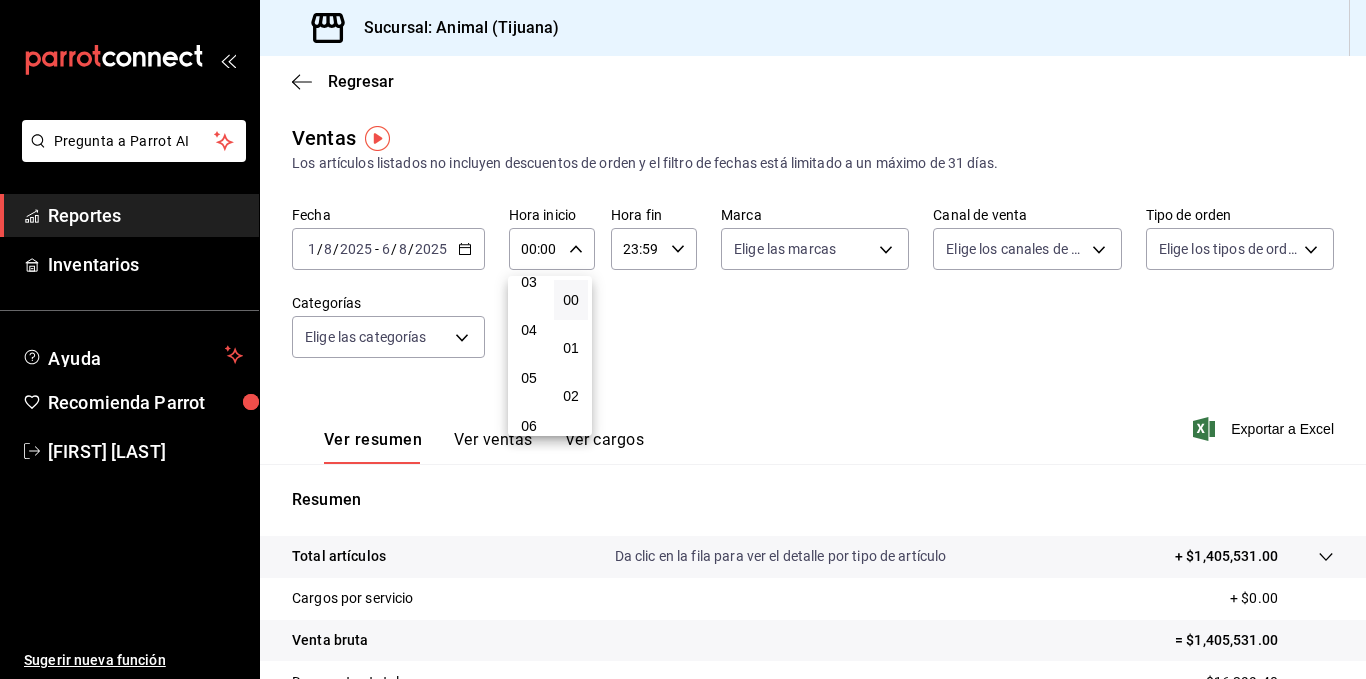 scroll, scrollTop: 182, scrollLeft: 0, axis: vertical 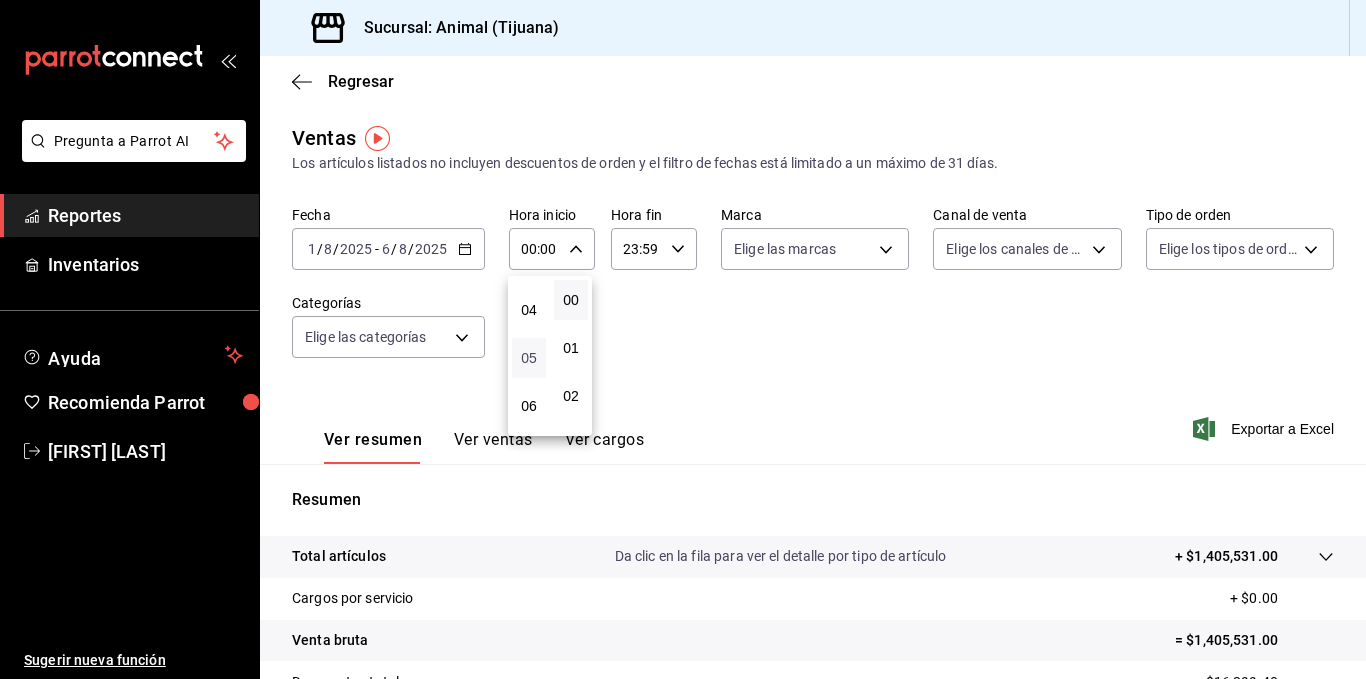 click on "05" at bounding box center (529, 358) 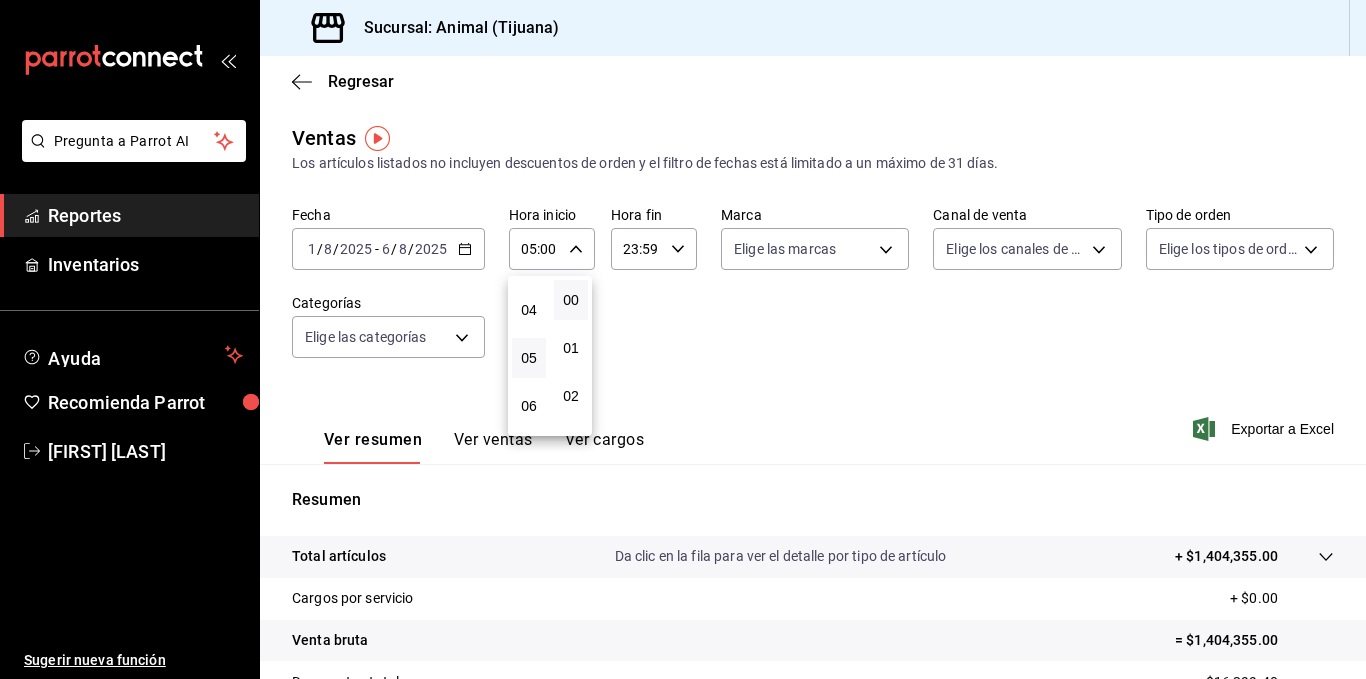 click at bounding box center [683, 339] 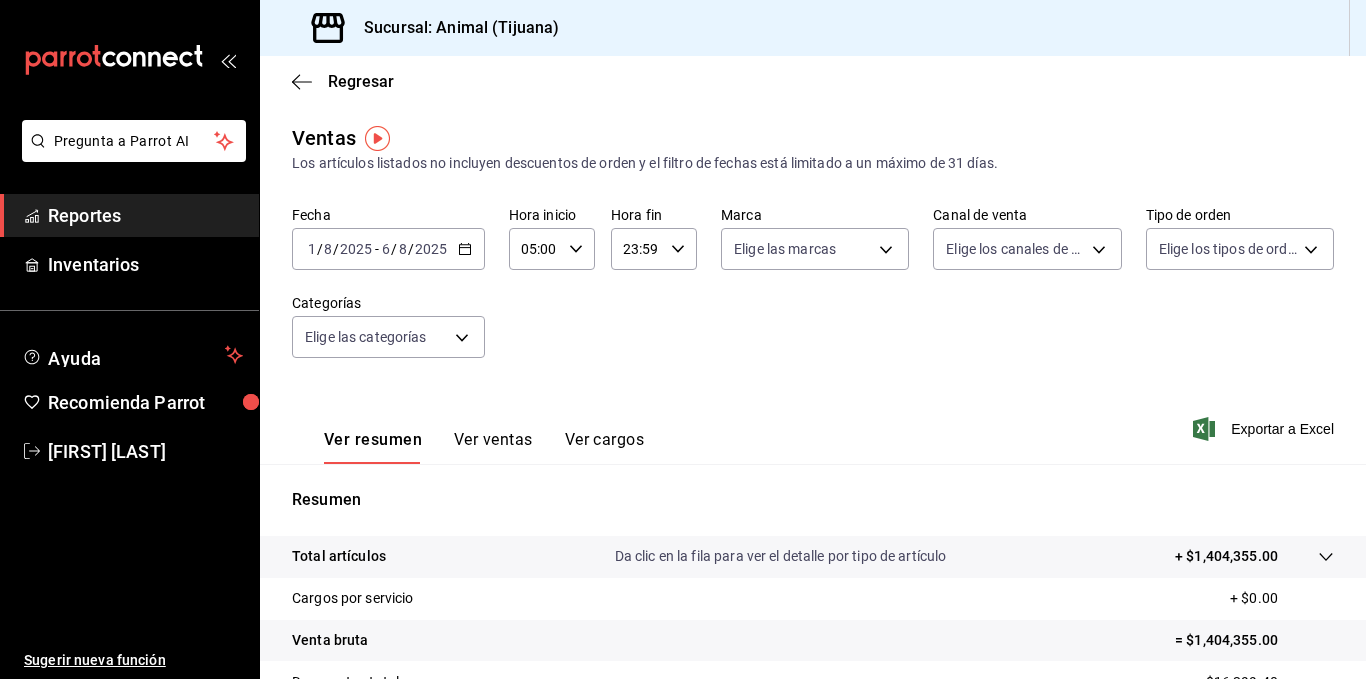 click 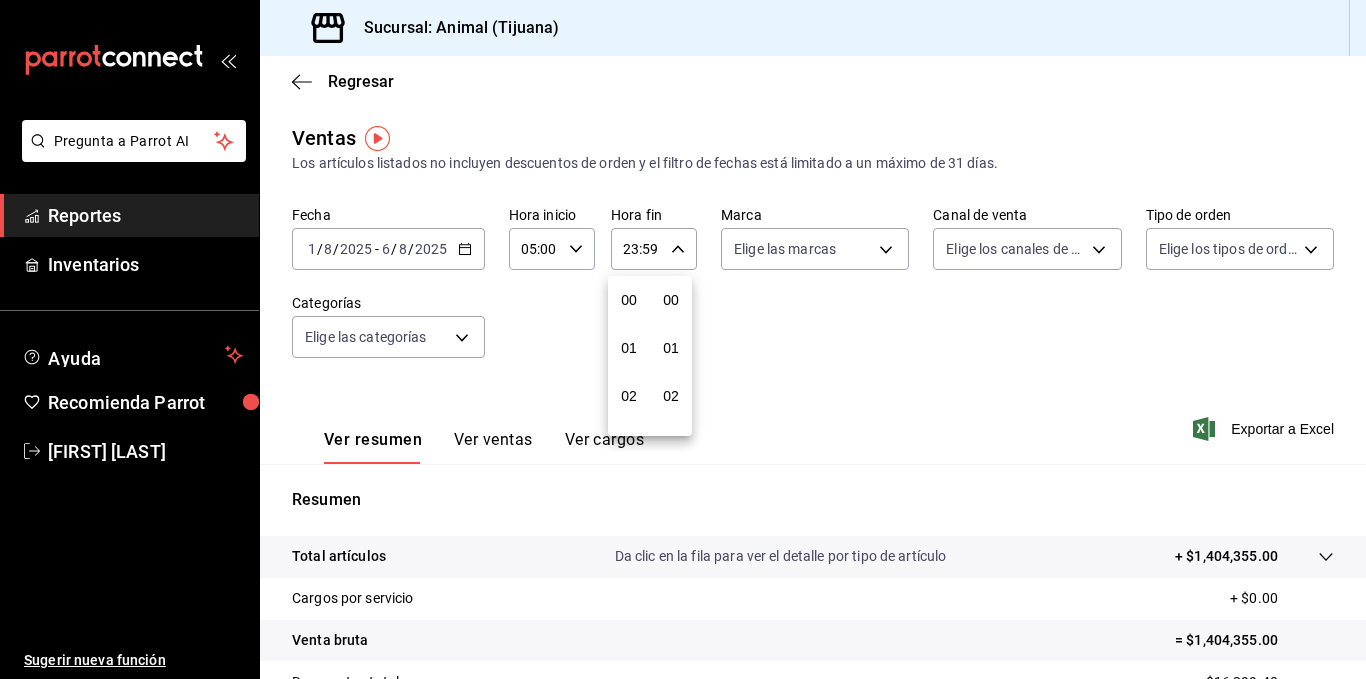 scroll, scrollTop: 992, scrollLeft: 0, axis: vertical 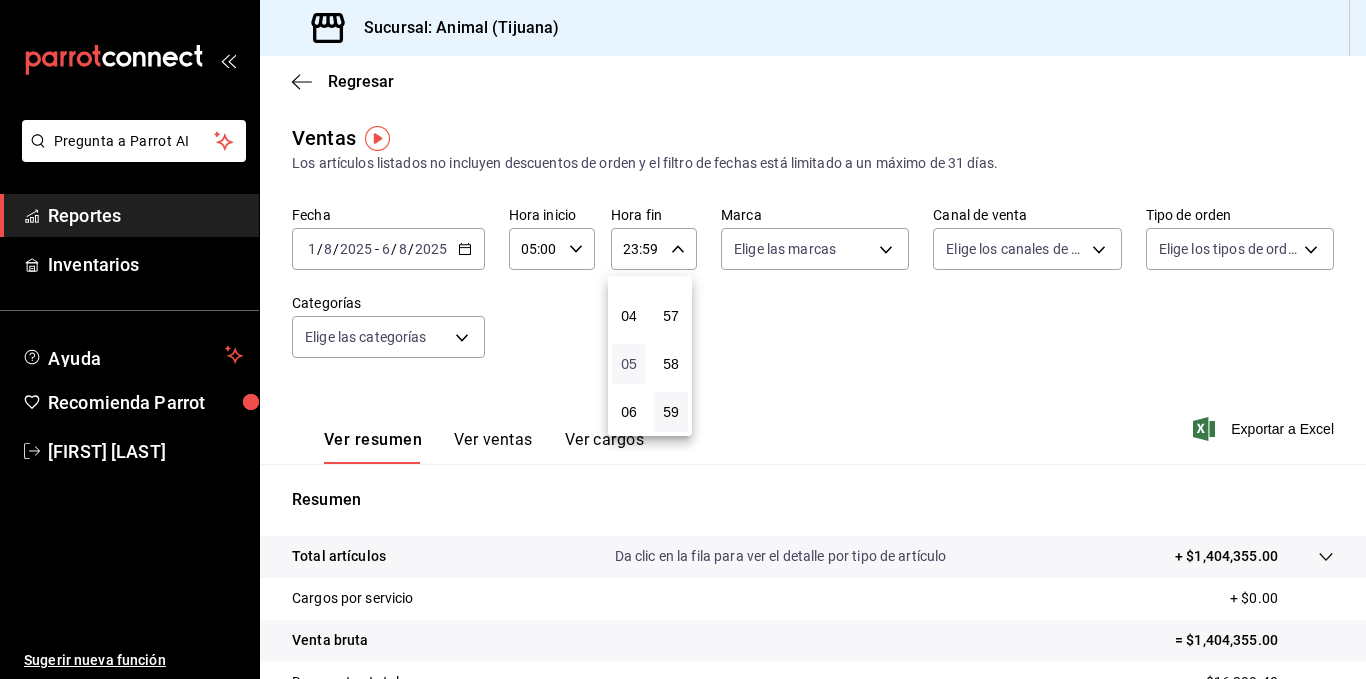 click on "05" at bounding box center [629, 364] 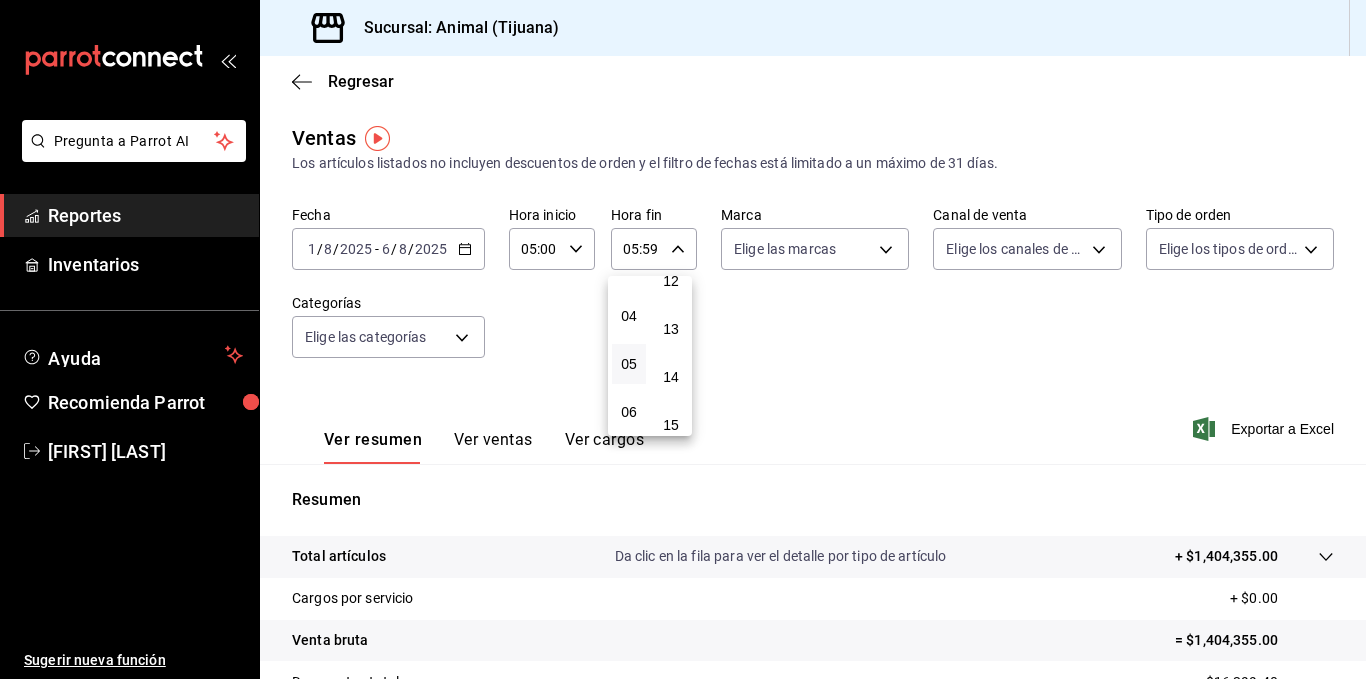 scroll, scrollTop: 0, scrollLeft: 0, axis: both 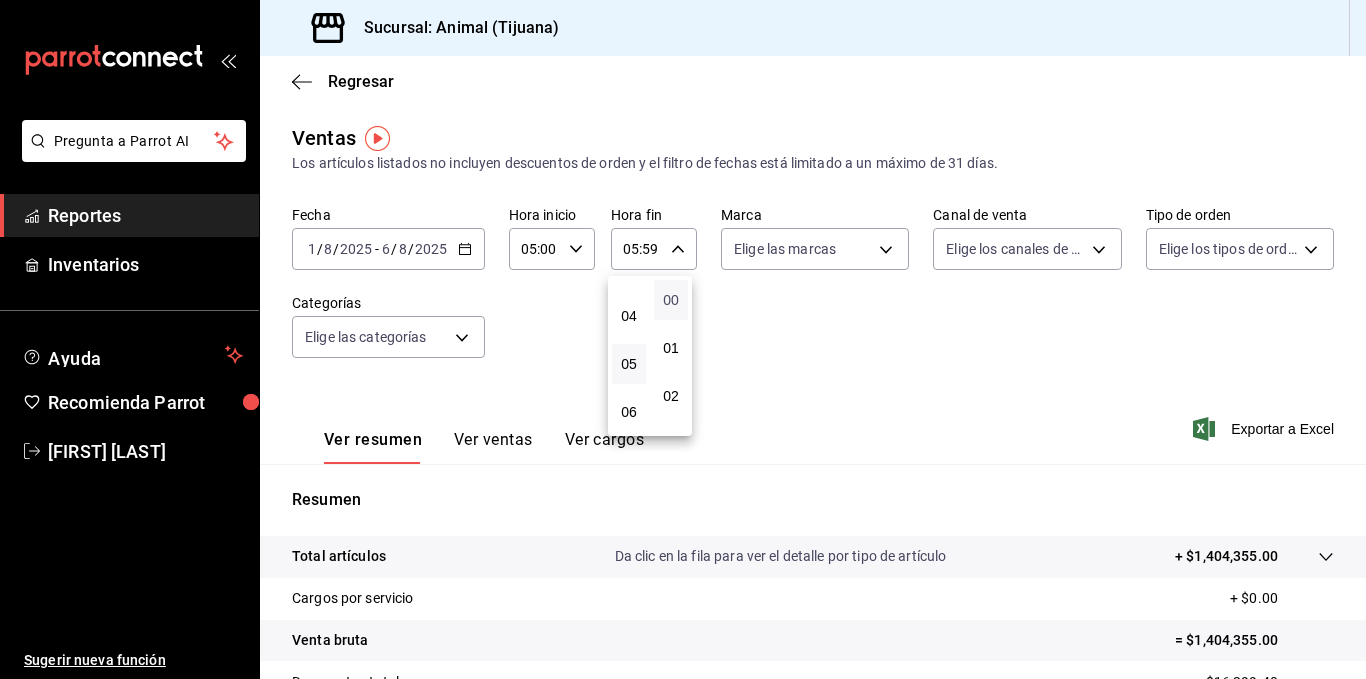 click on "00" at bounding box center [671, 300] 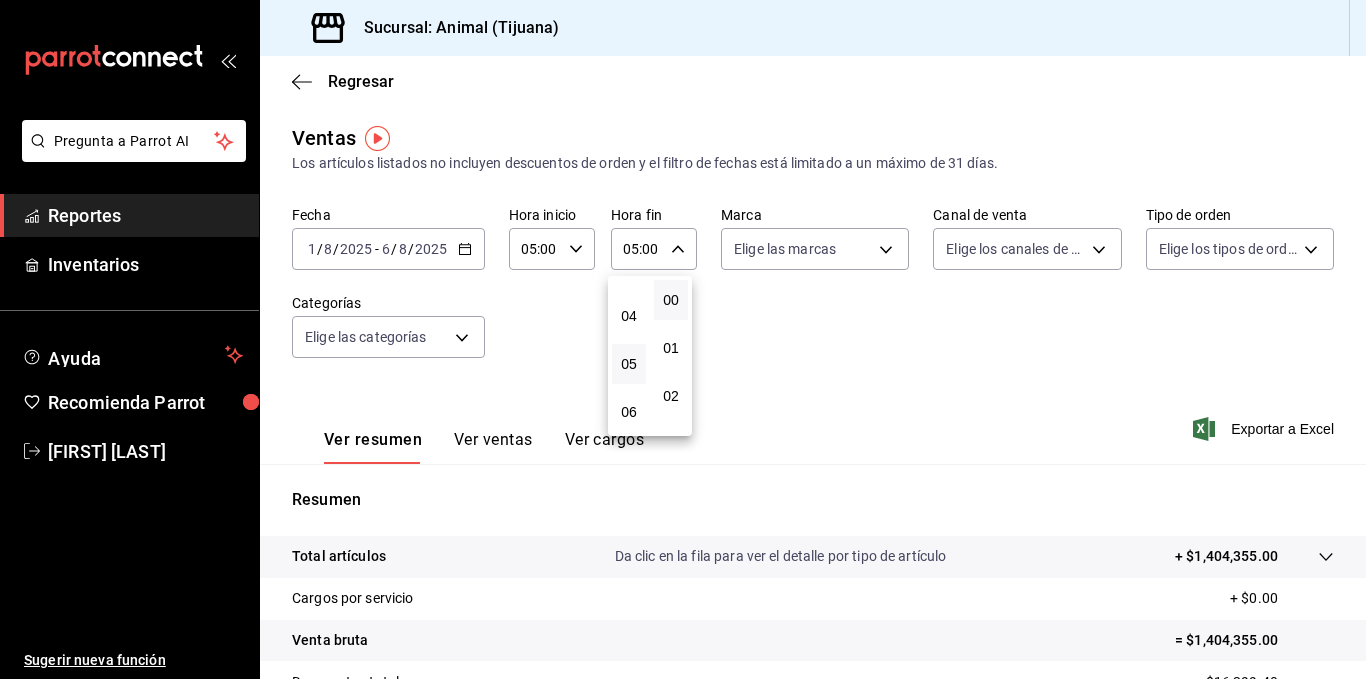 click at bounding box center [683, 339] 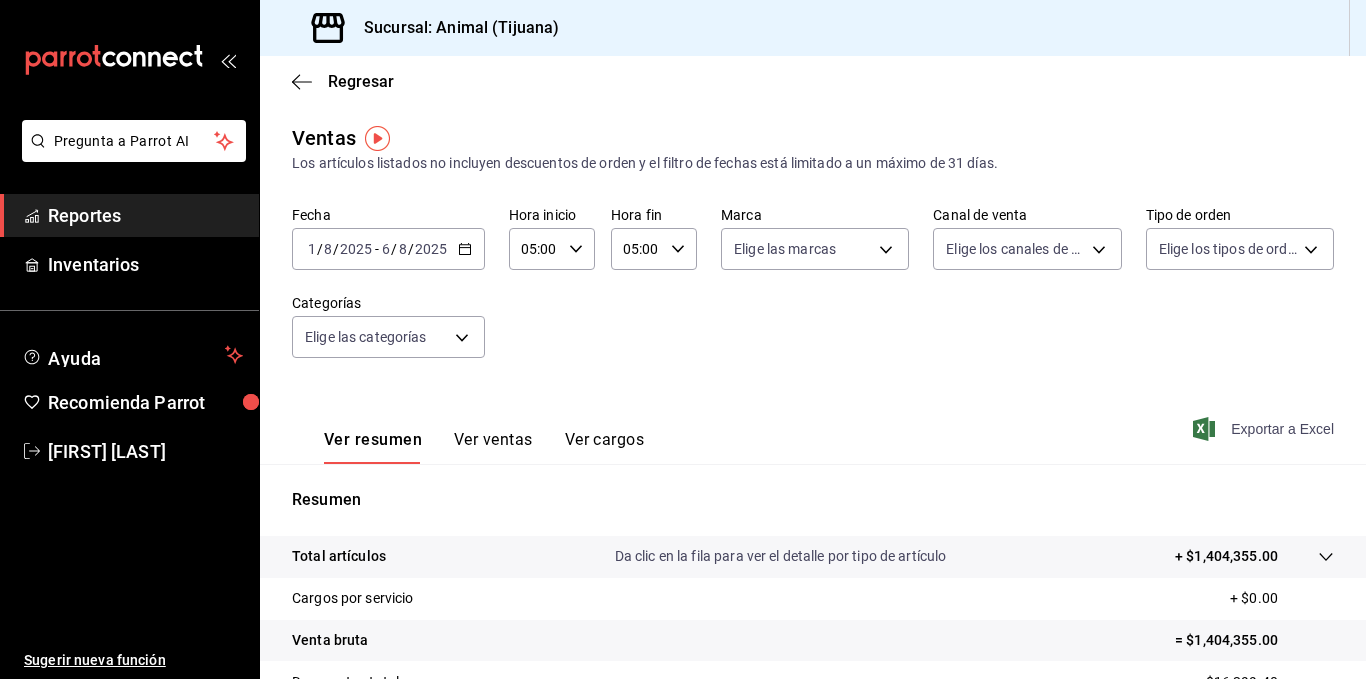 click on "Exportar a Excel" at bounding box center (1265, 429) 